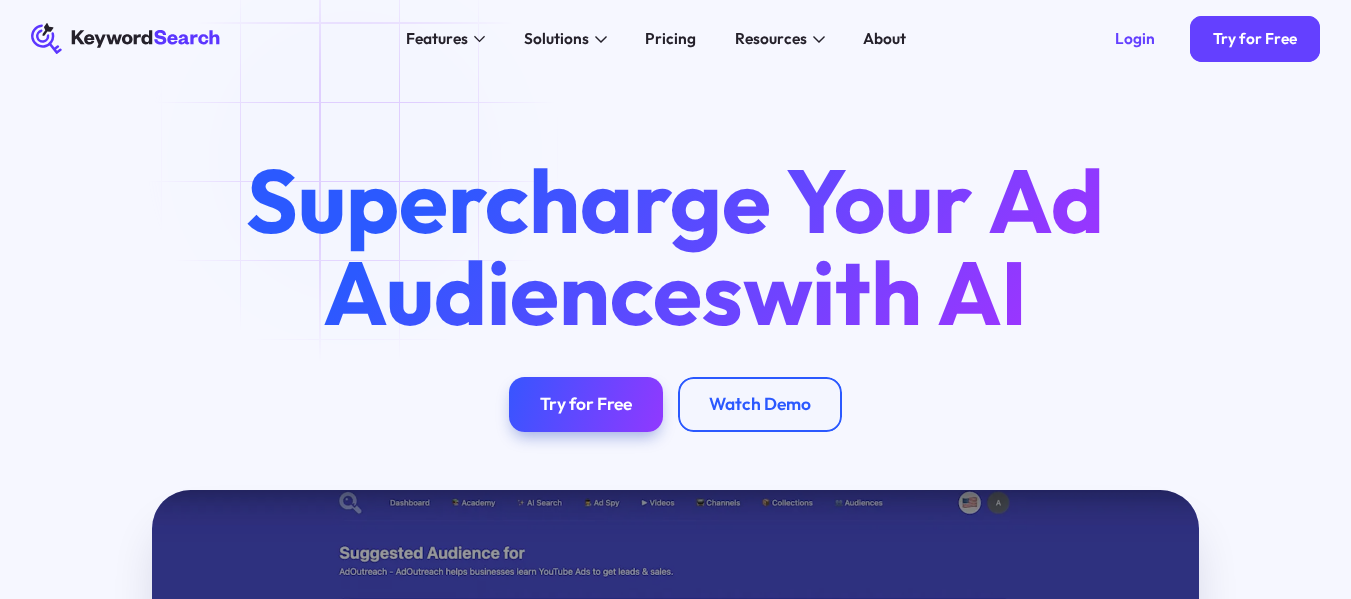 scroll, scrollTop: 0, scrollLeft: 0, axis: both 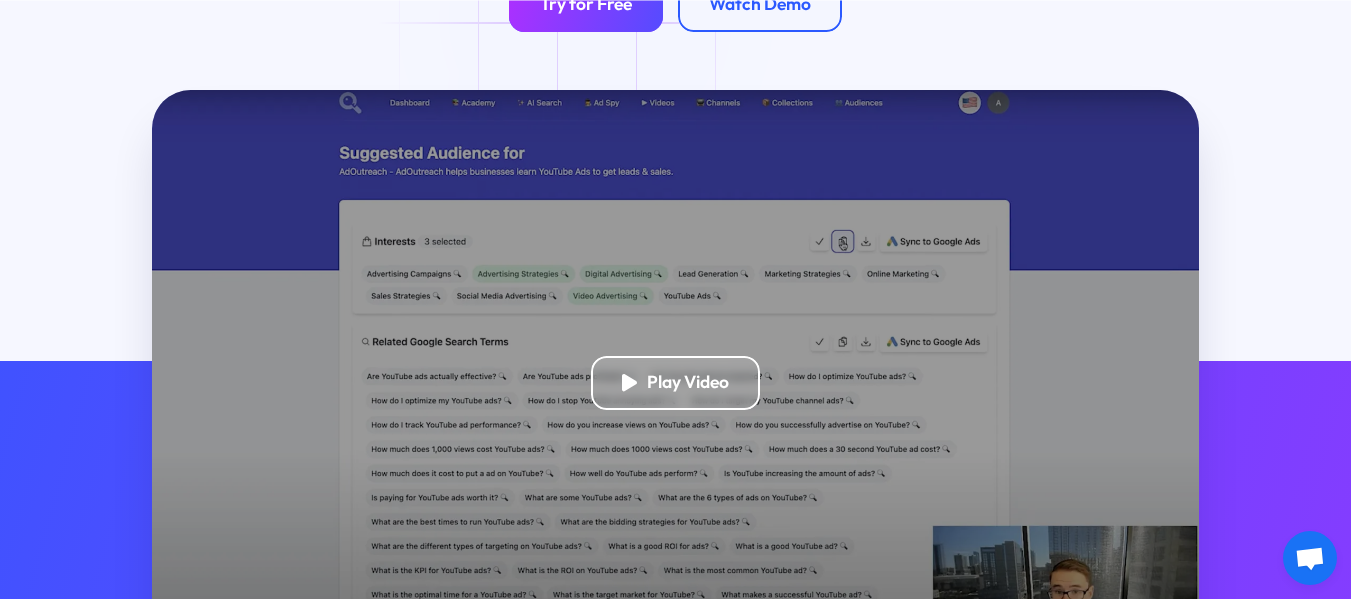 click on "Try for Free" at bounding box center (586, 4) 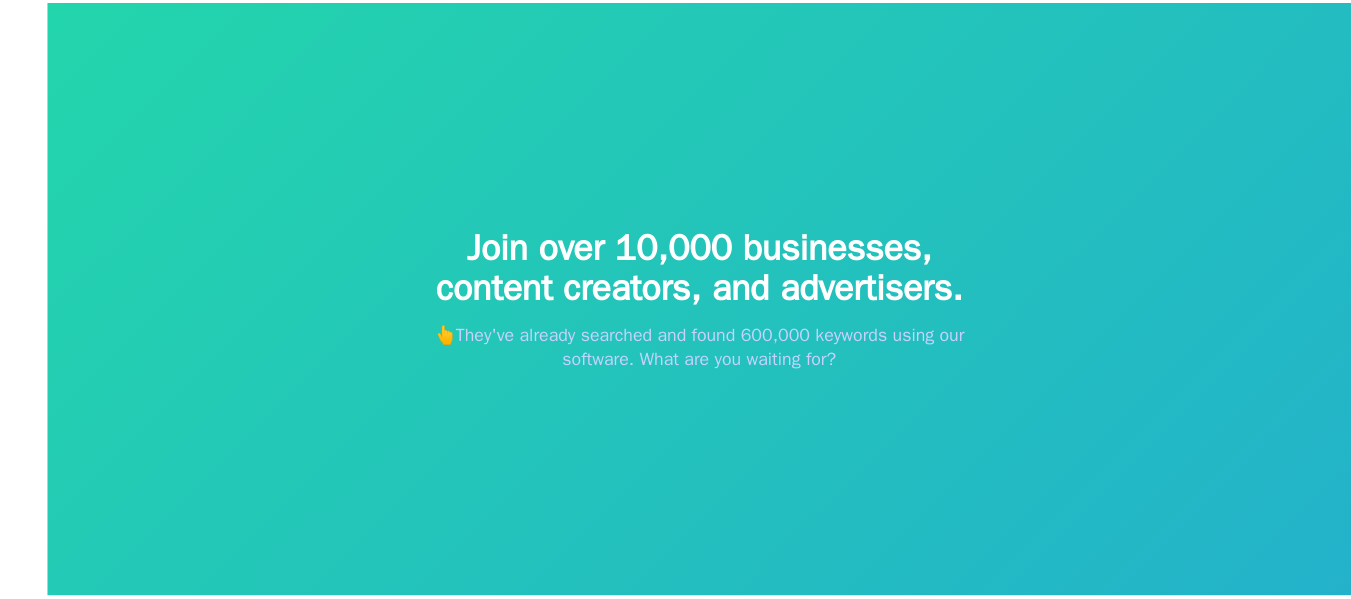 scroll, scrollTop: 0, scrollLeft: 0, axis: both 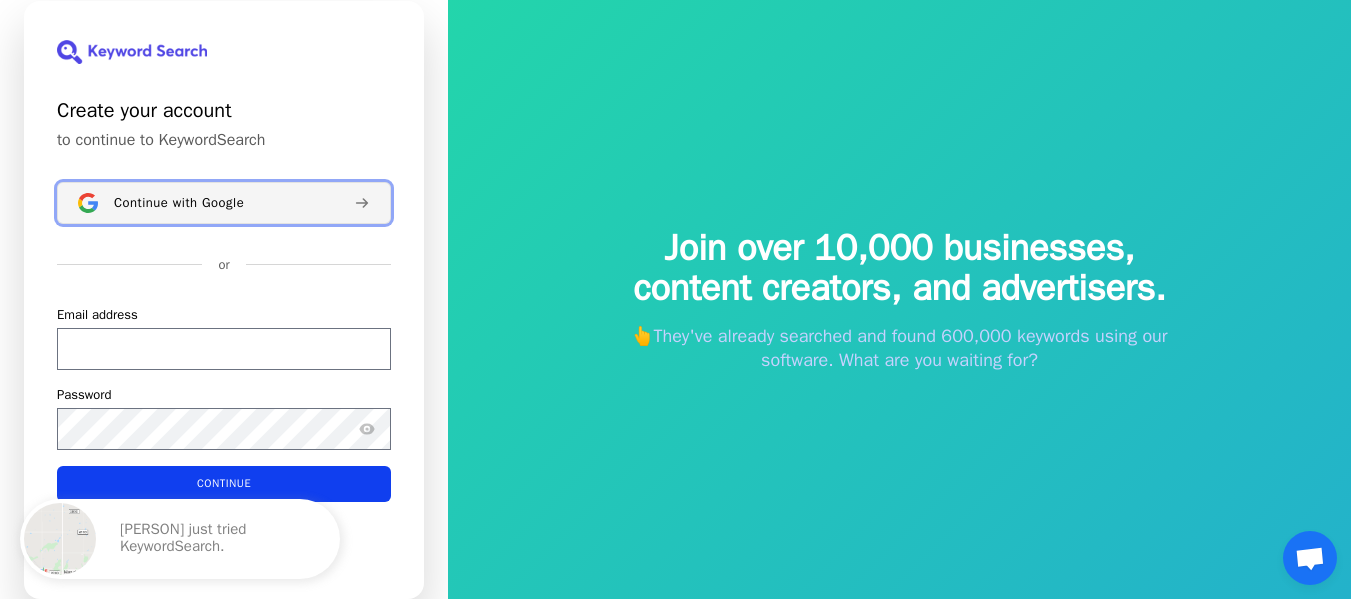 click on "Continue with Google" at bounding box center (179, 202) 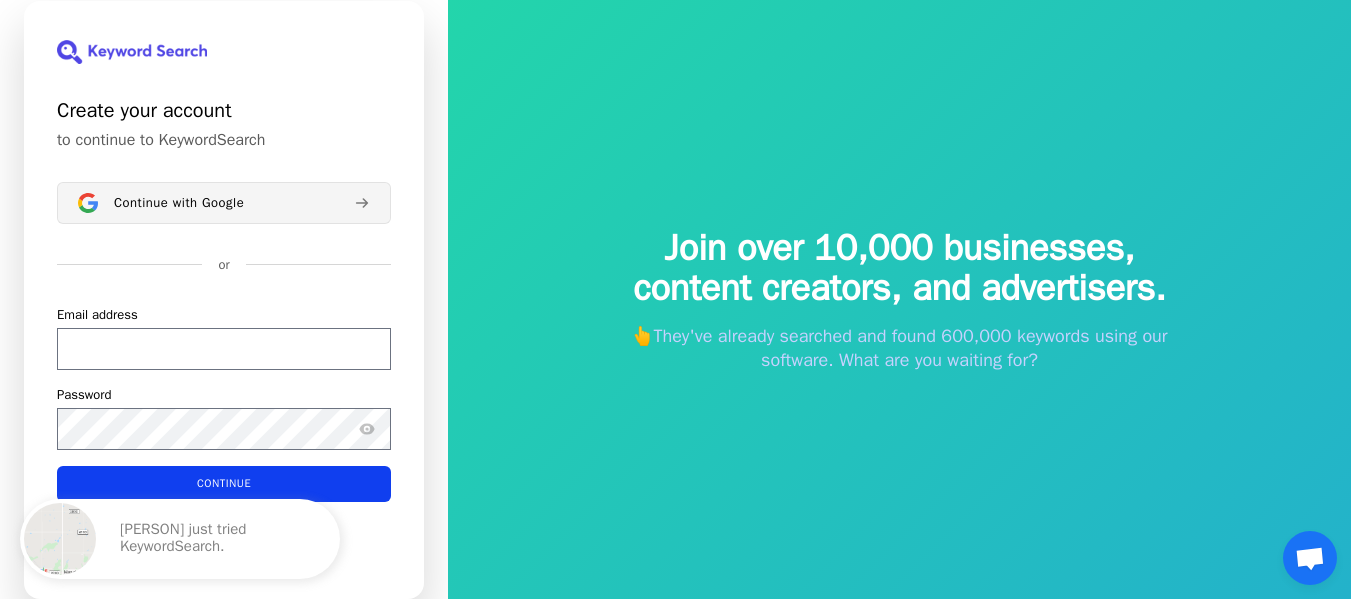 type 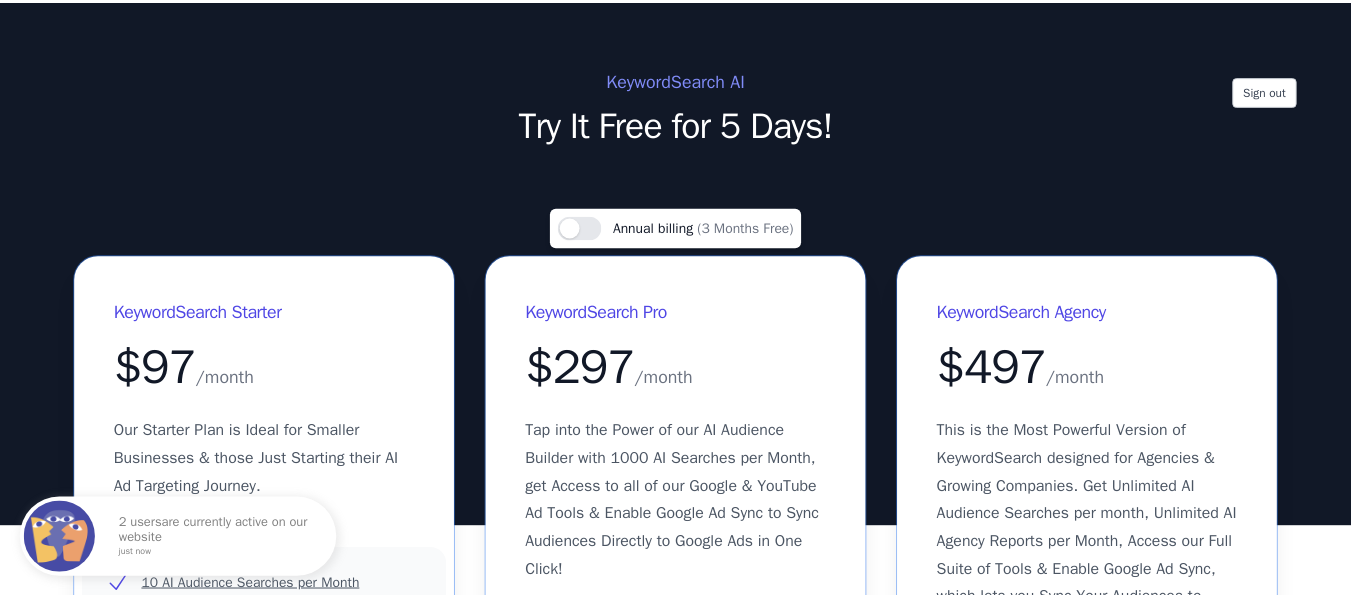 scroll, scrollTop: 0, scrollLeft: 0, axis: both 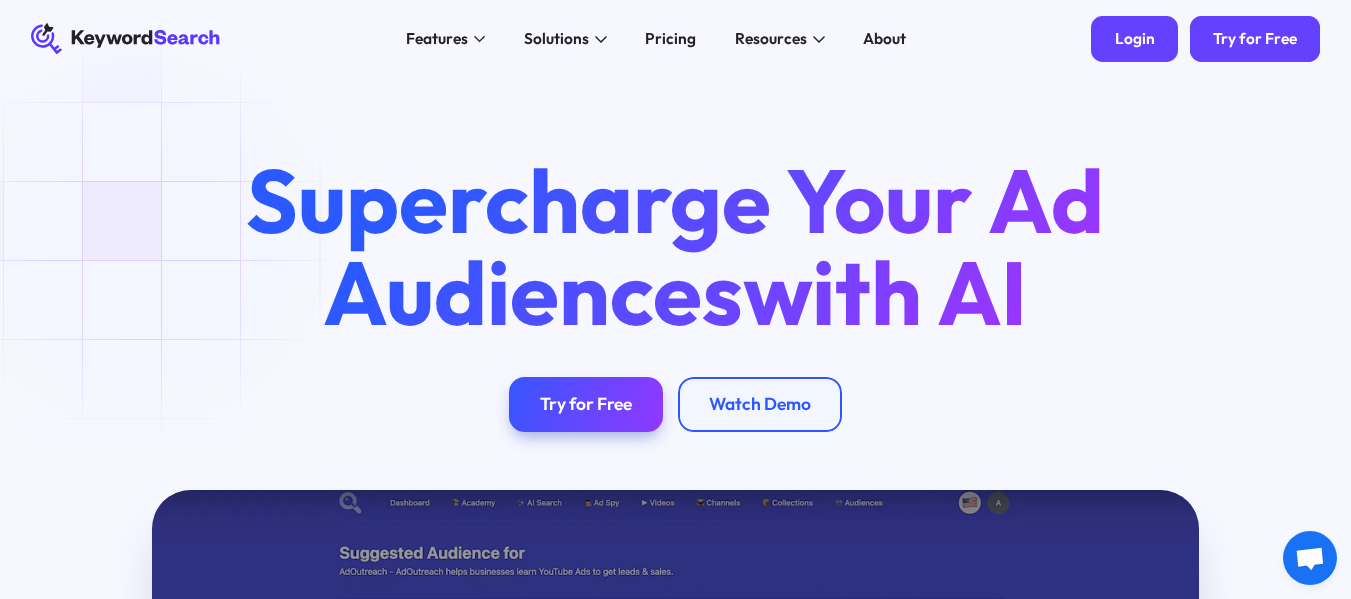 click on "Login" at bounding box center [1134, 39] 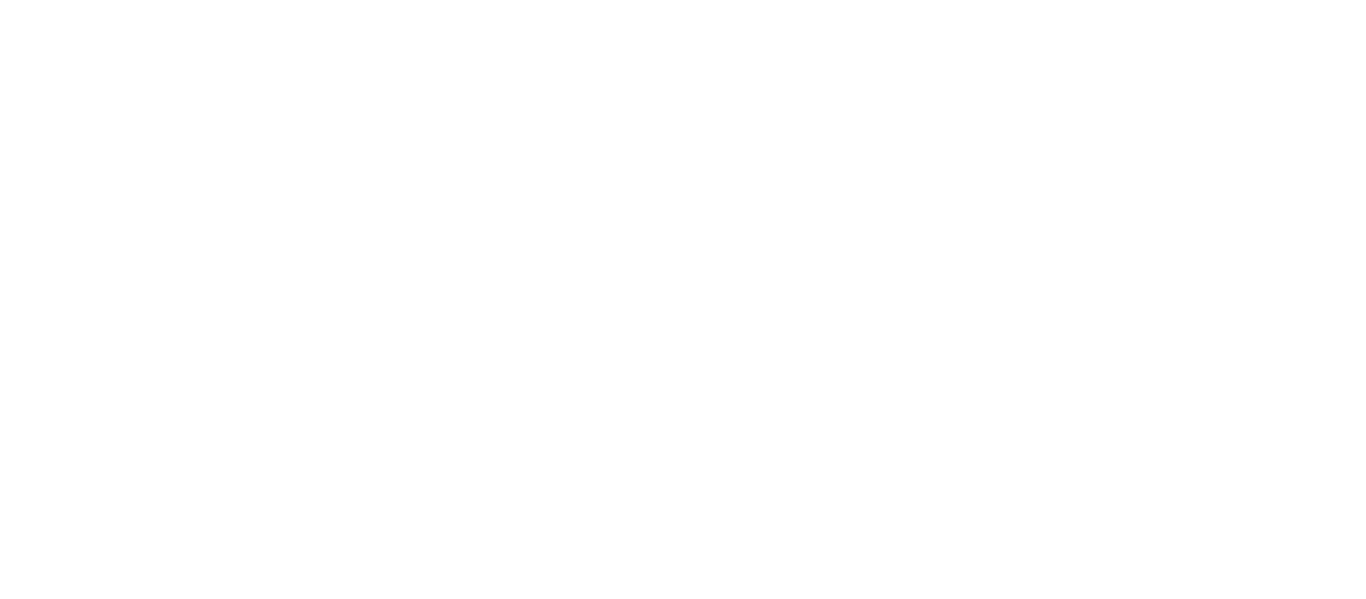scroll, scrollTop: 0, scrollLeft: 0, axis: both 